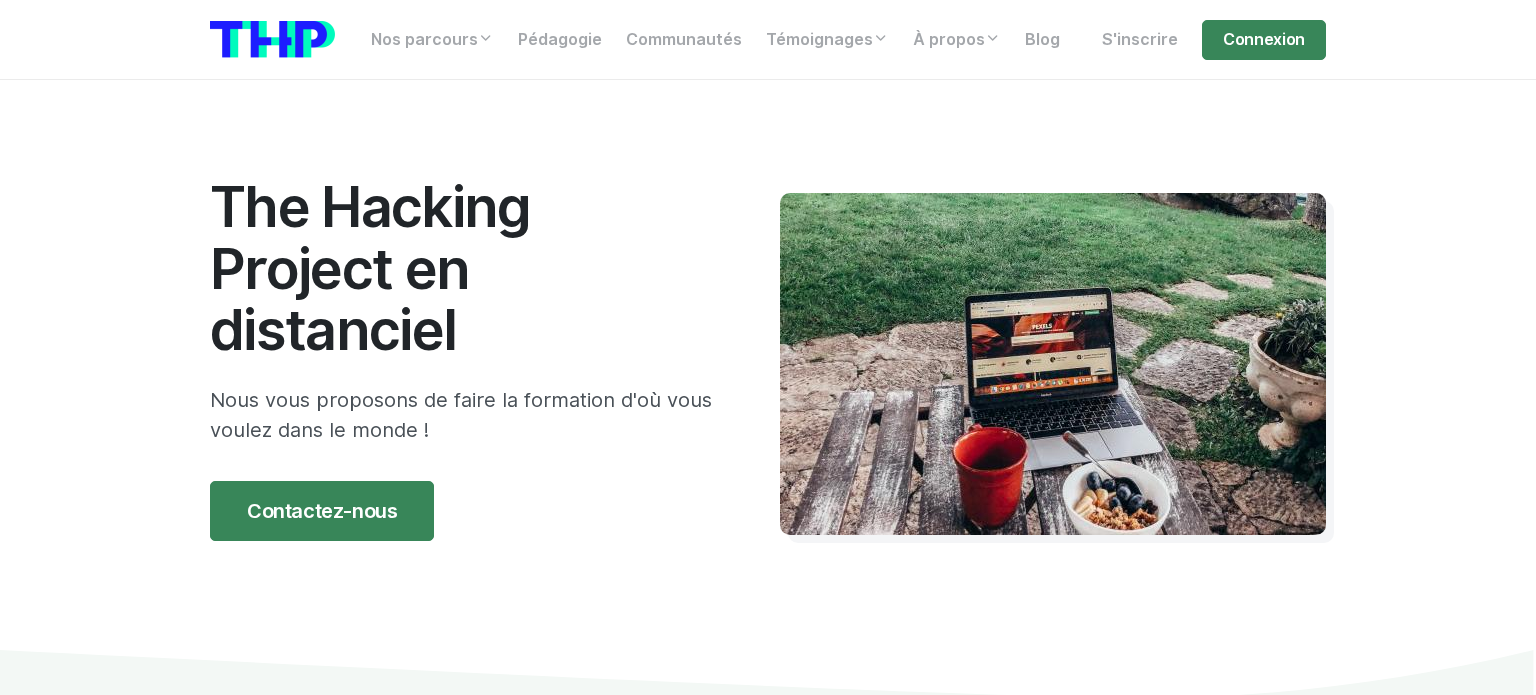 scroll, scrollTop: 0, scrollLeft: 0, axis: both 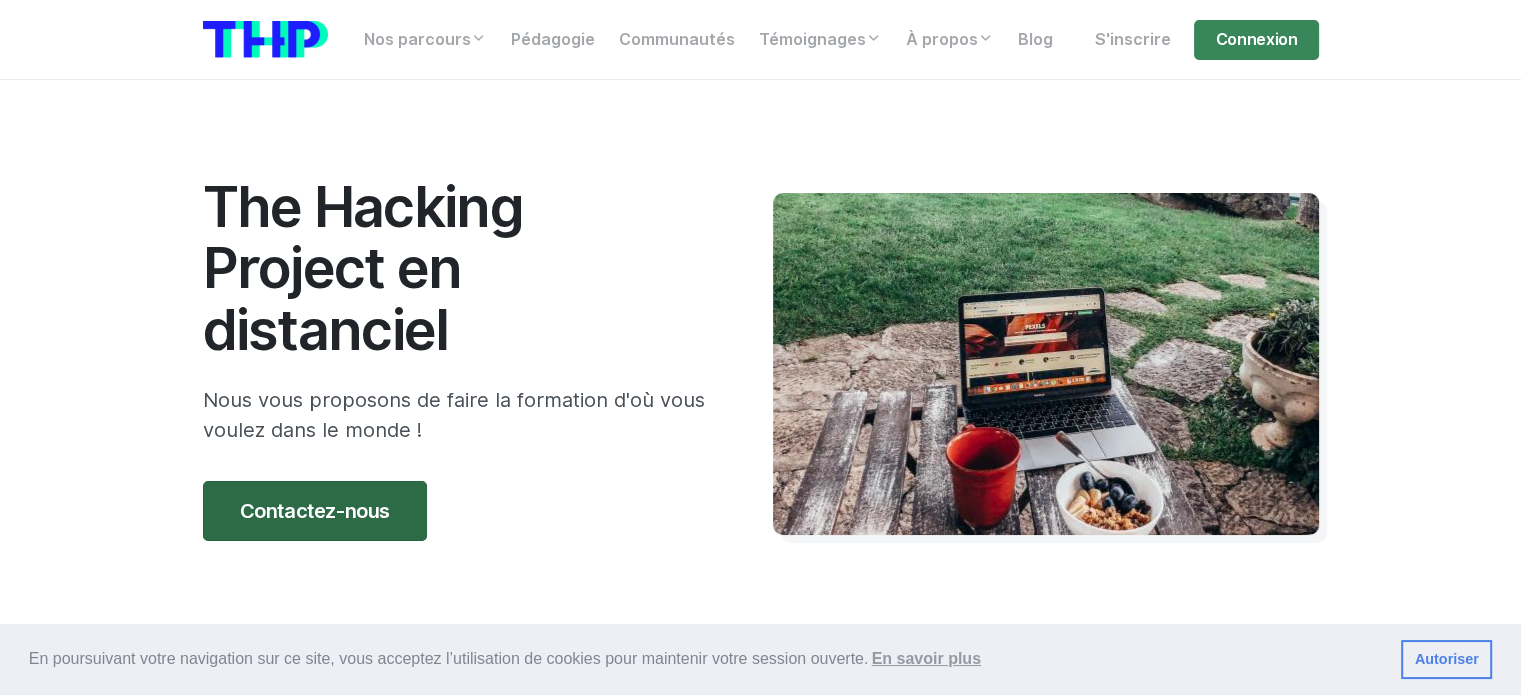 click on "Contactez-nous" at bounding box center [315, 511] 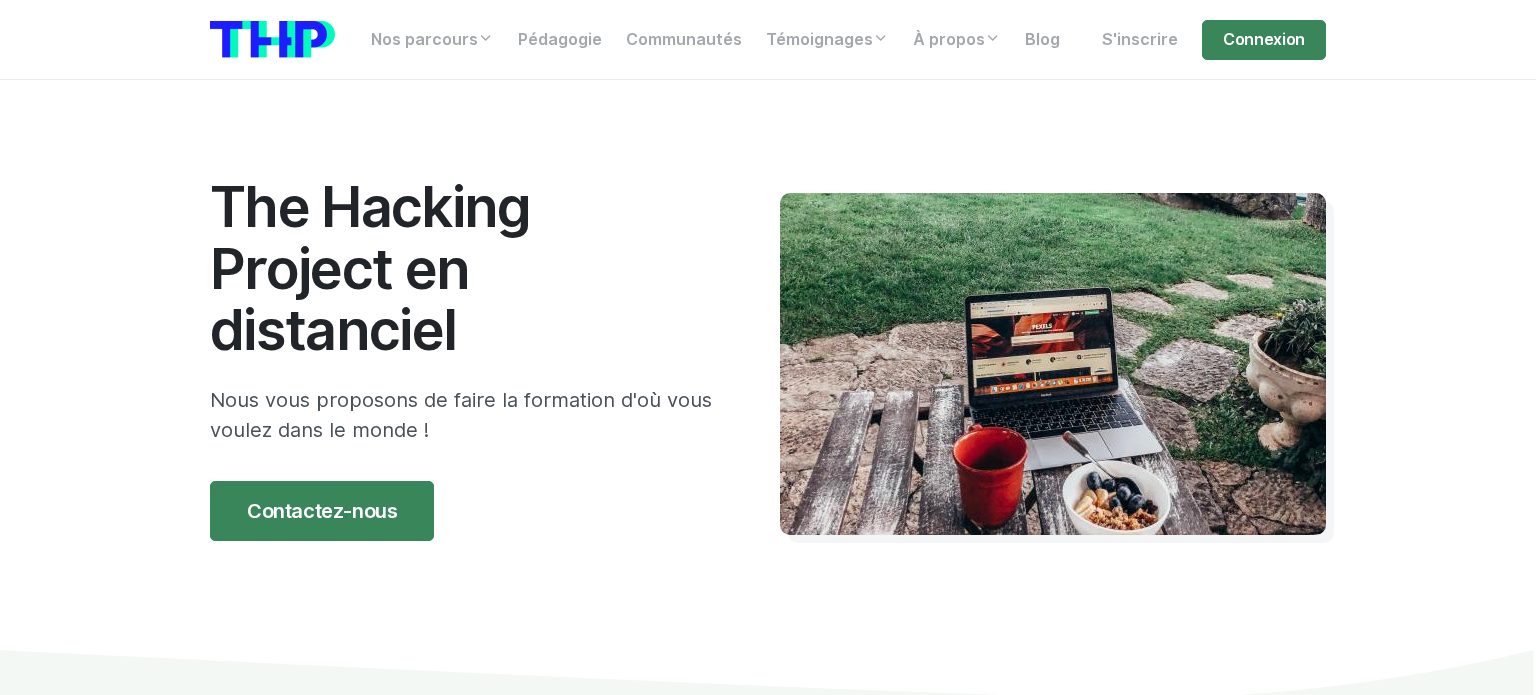 scroll, scrollTop: 0, scrollLeft: 0, axis: both 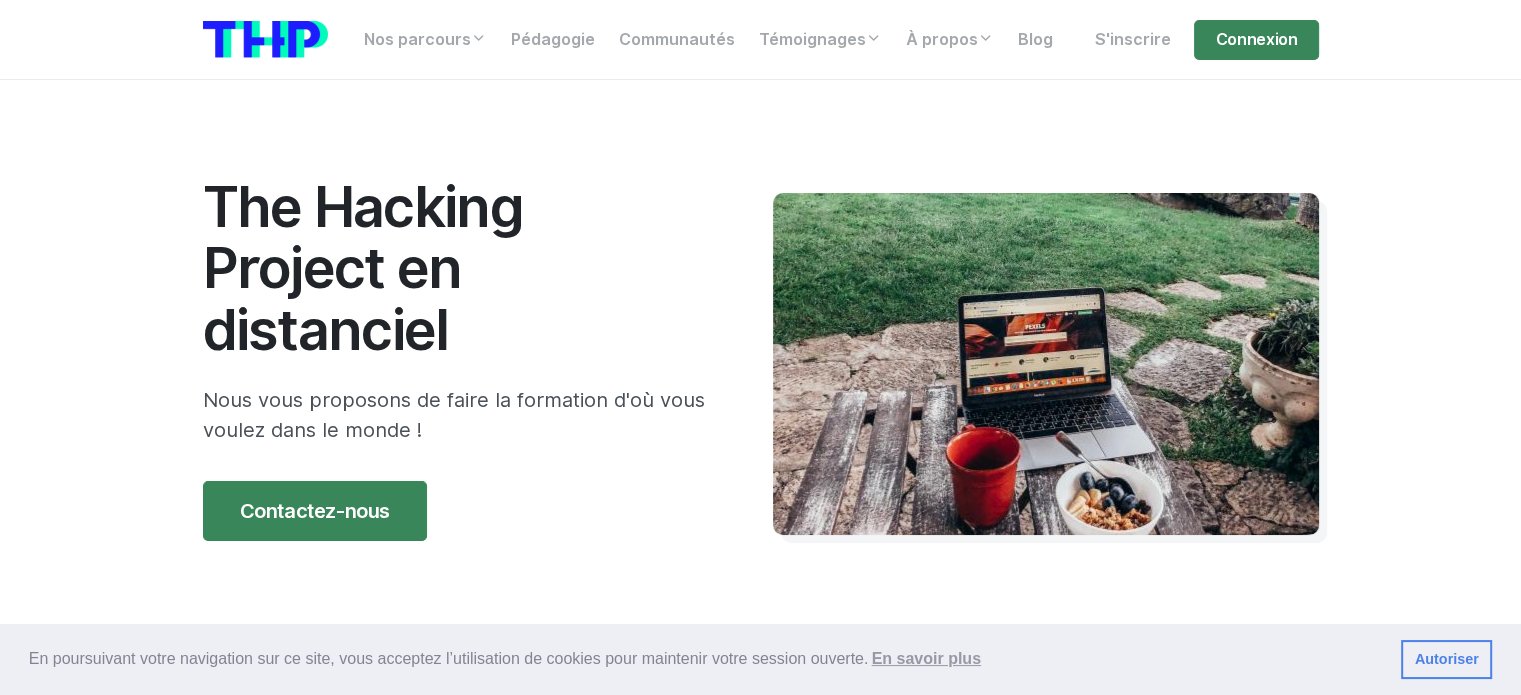 click on "Contactez-nous" at bounding box center [315, 511] 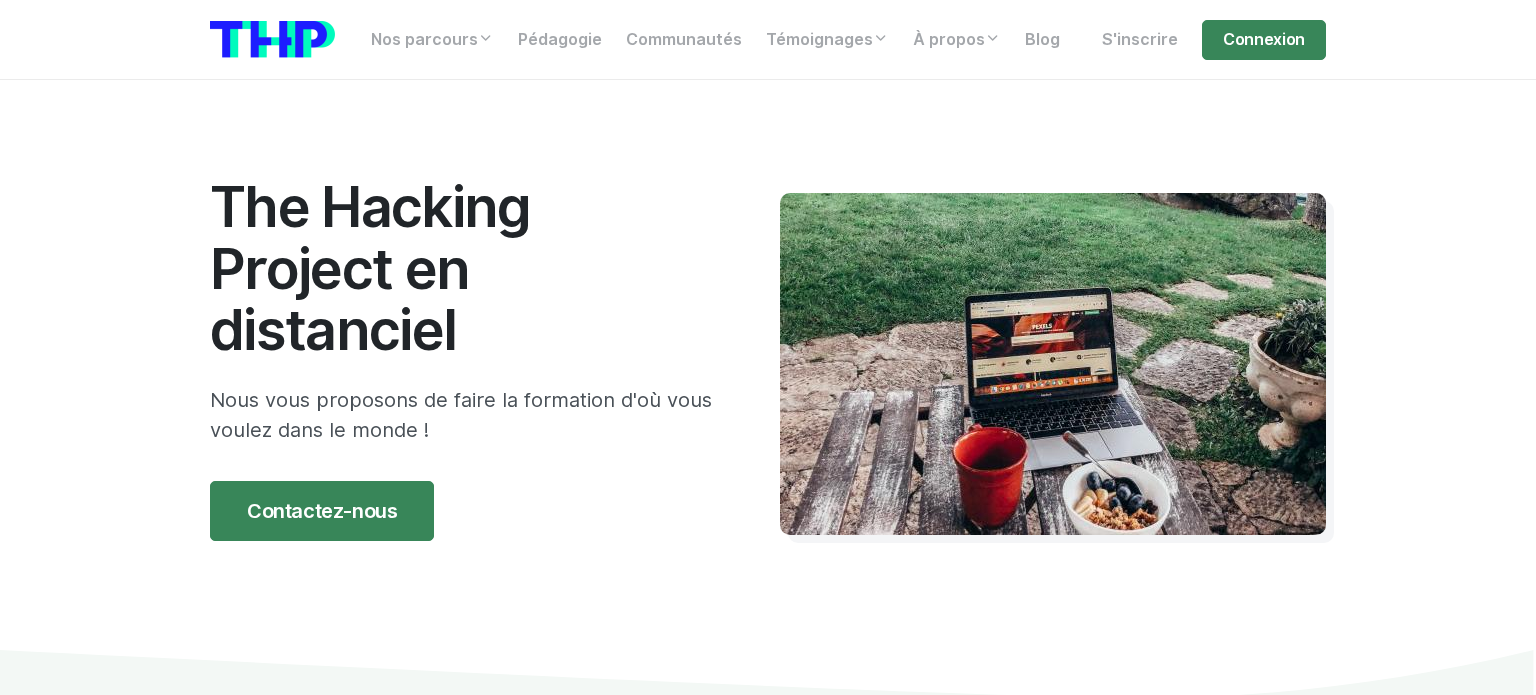 scroll, scrollTop: 0, scrollLeft: 0, axis: both 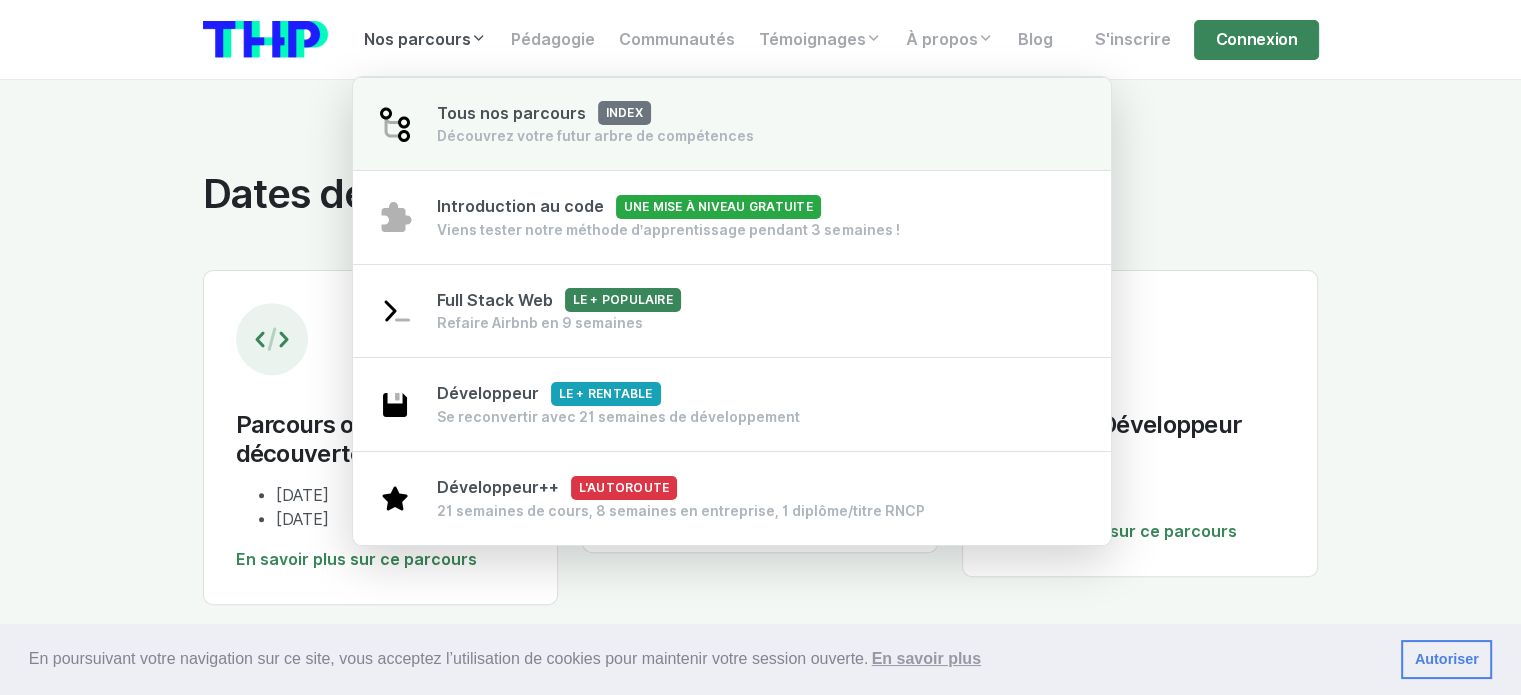 click on "Découvrez votre futur arbre de compétences" at bounding box center [595, 136] 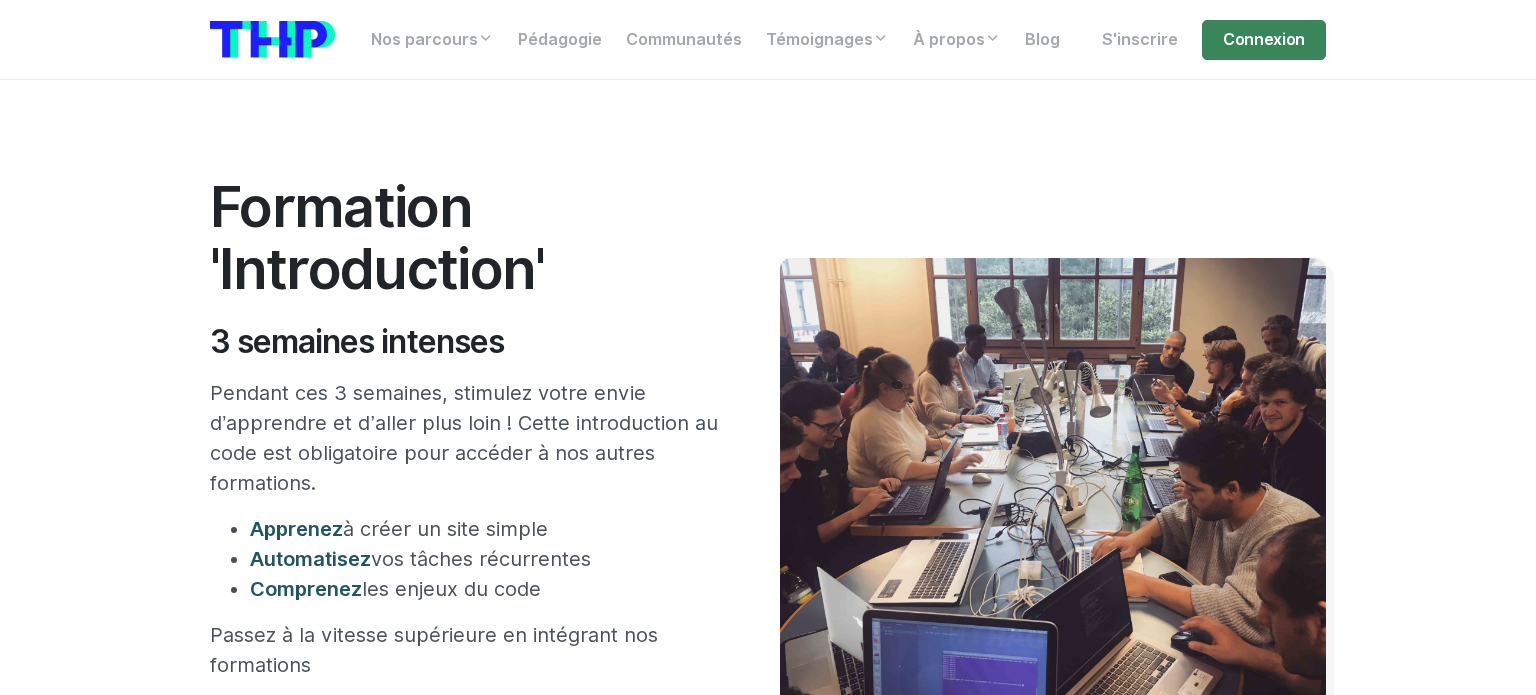 scroll, scrollTop: 0, scrollLeft: 0, axis: both 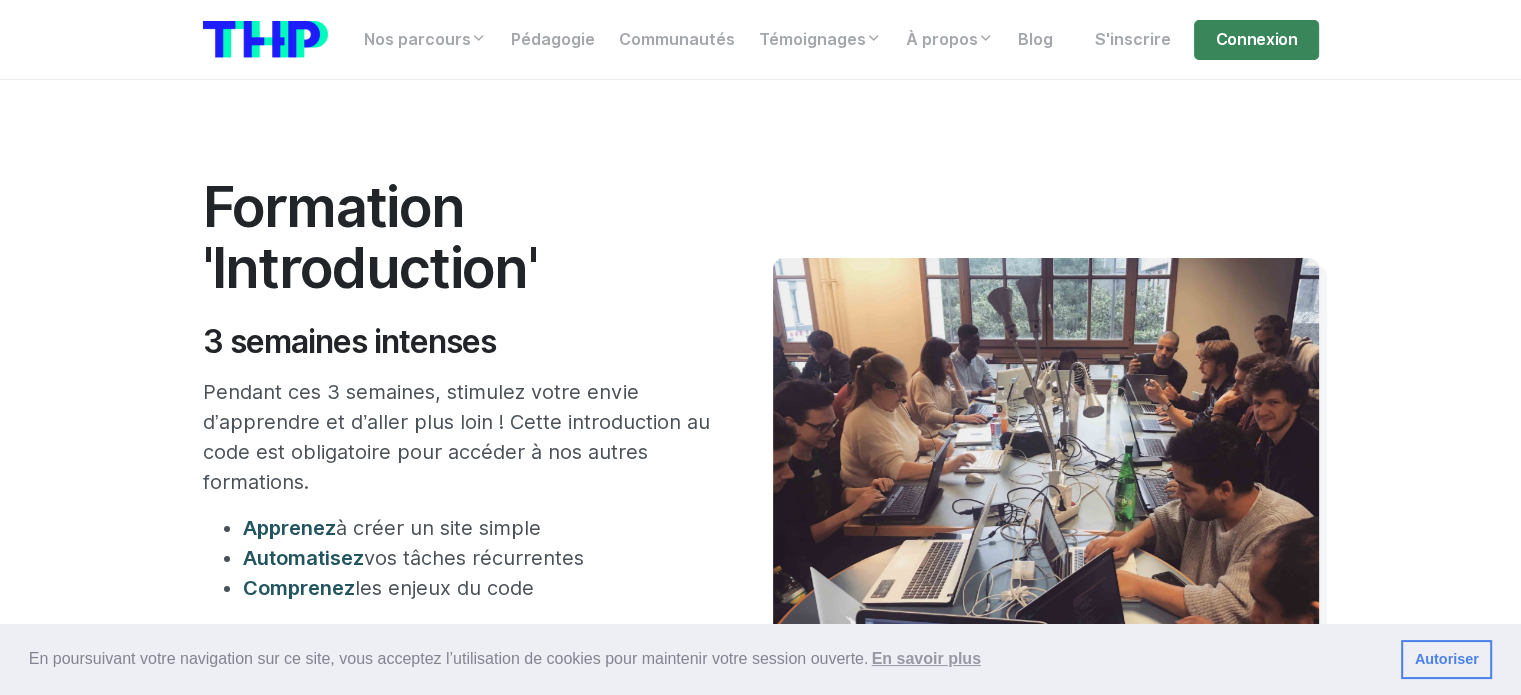click on "Formation 'Introduction'" at bounding box center [458, 237] 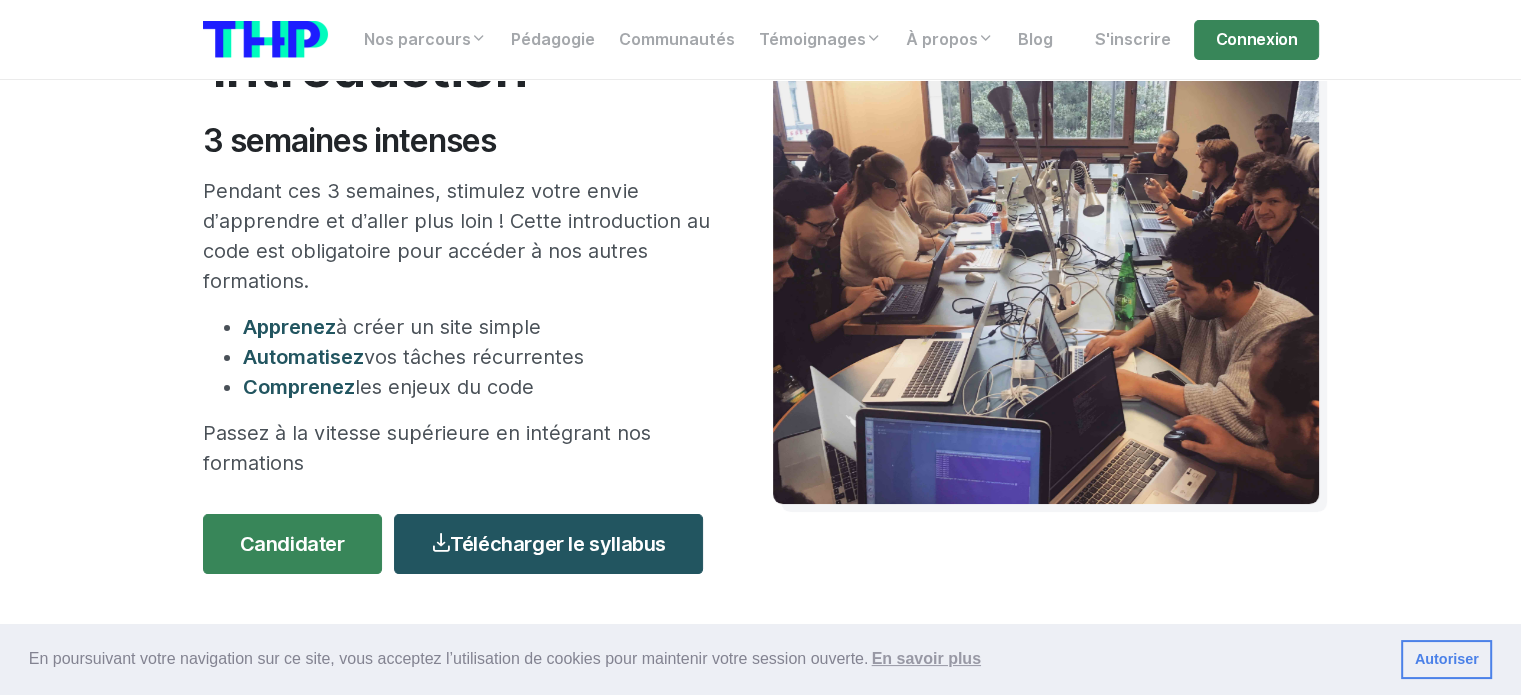scroll, scrollTop: 200, scrollLeft: 0, axis: vertical 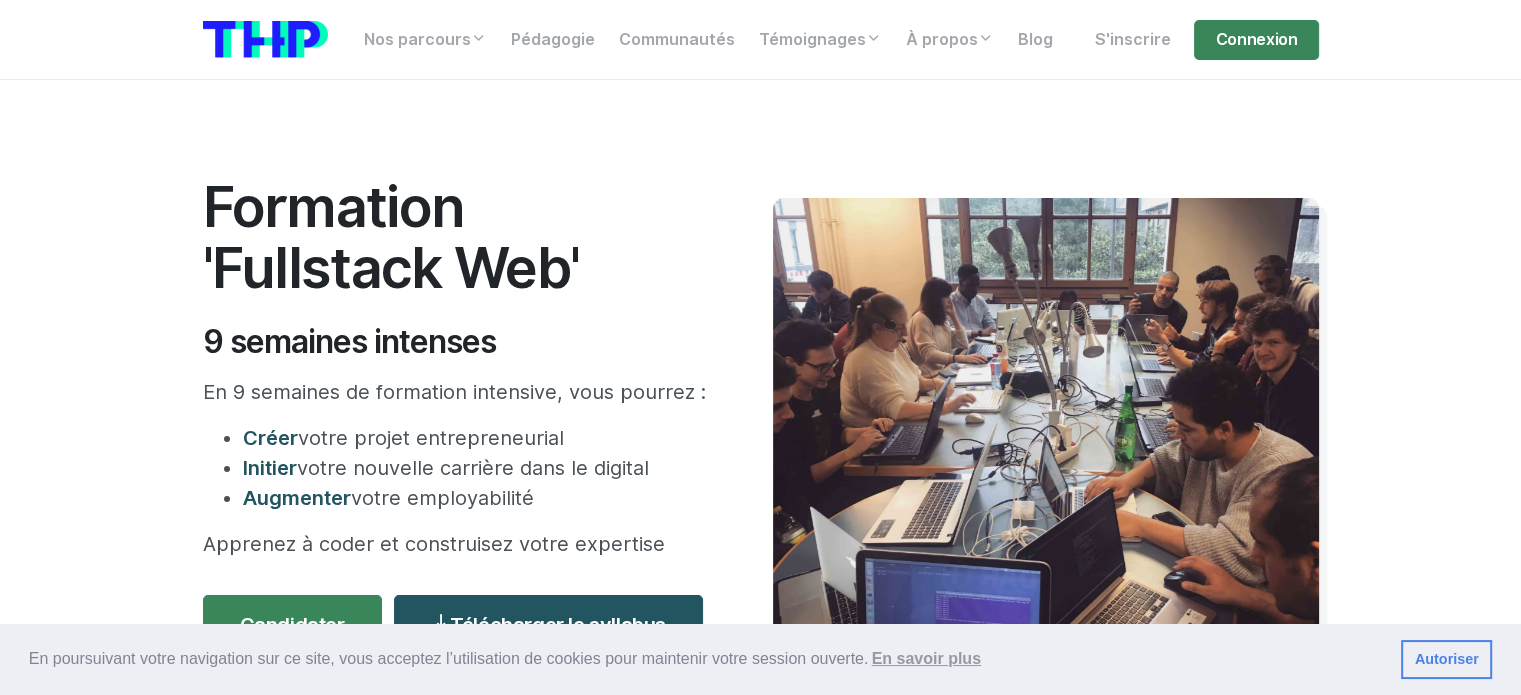 click on "9 semaines intenses" at bounding box center (458, 342) 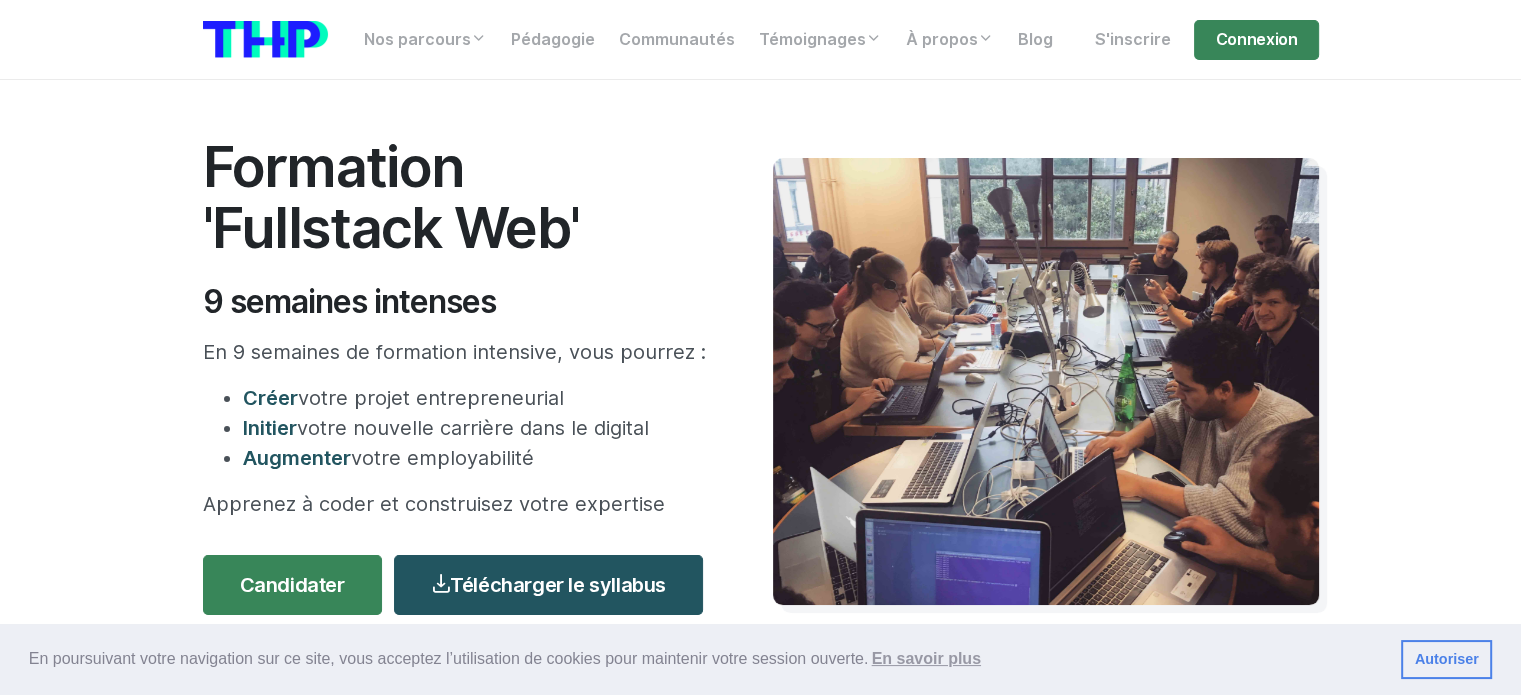 scroll, scrollTop: 80, scrollLeft: 0, axis: vertical 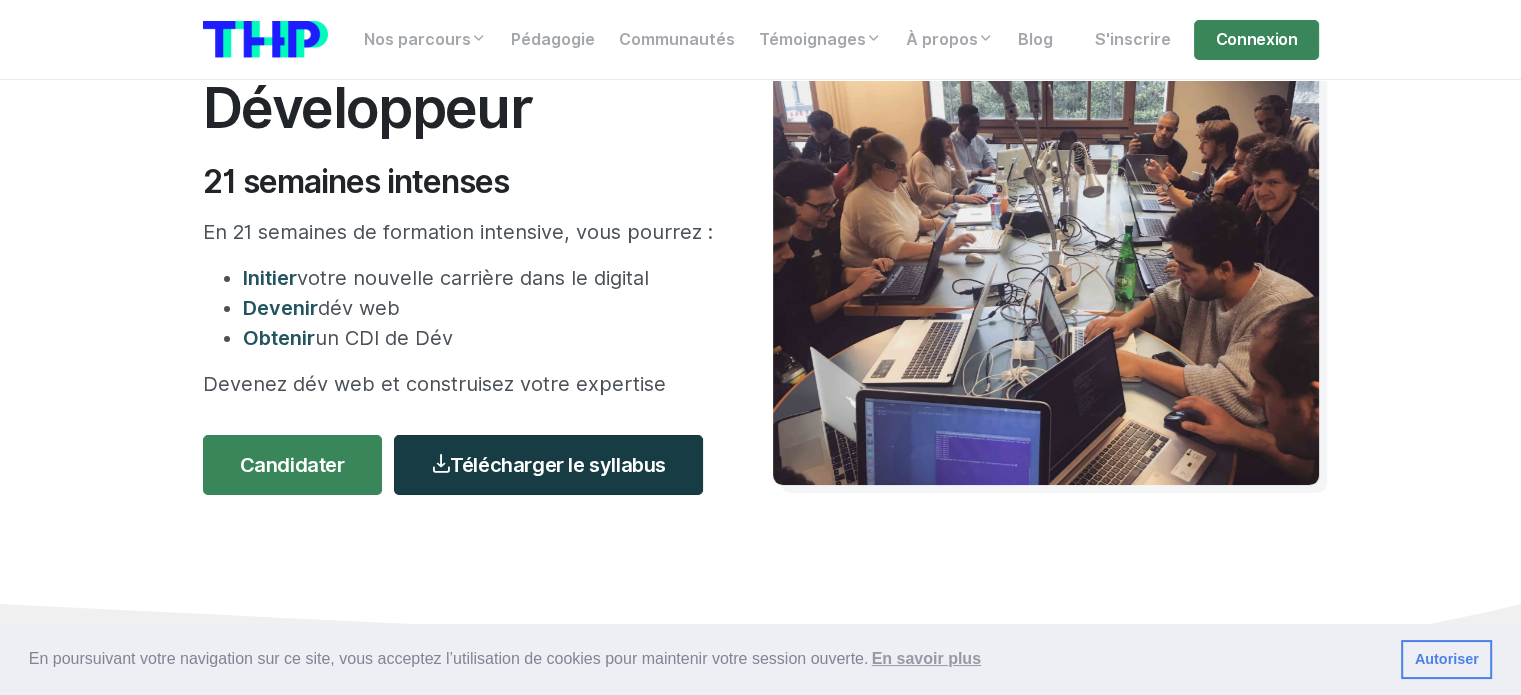 click on "Télécharger le syllabus" at bounding box center [548, 465] 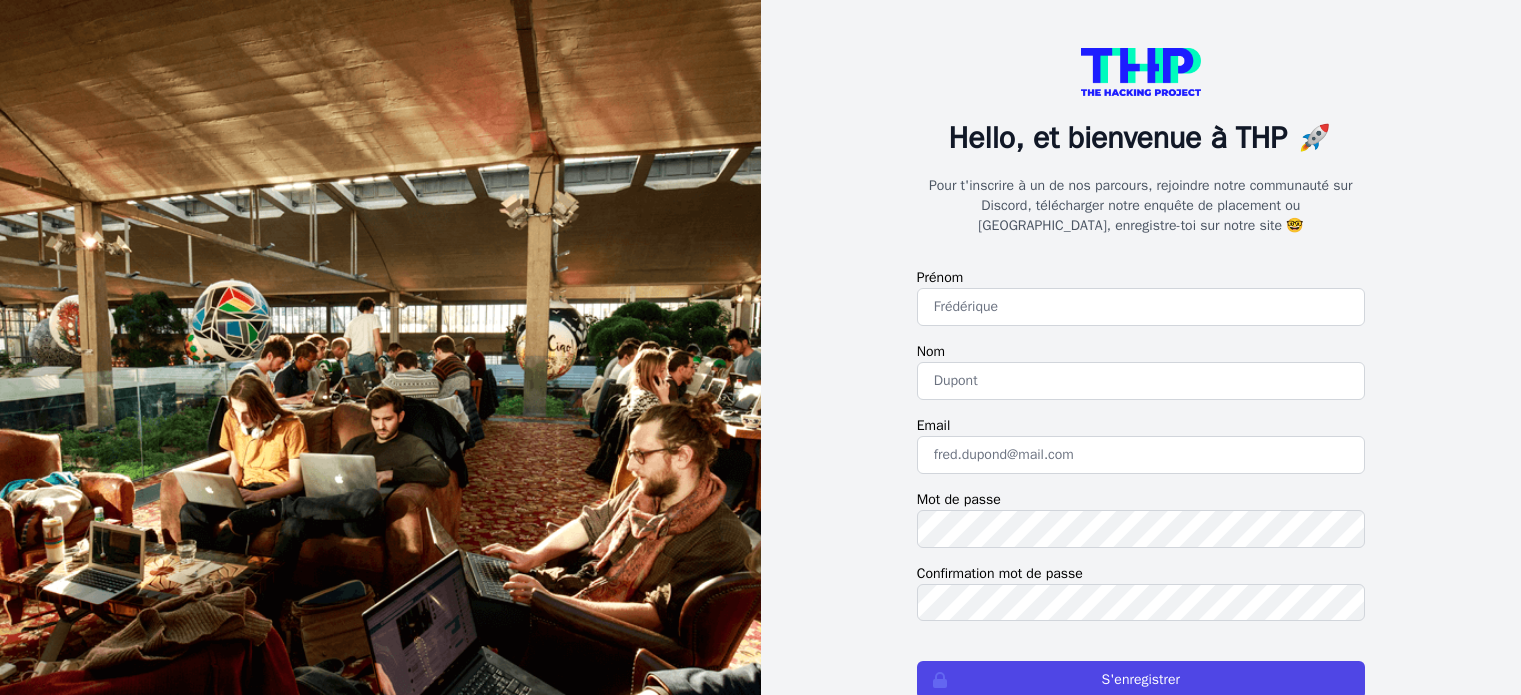 scroll, scrollTop: 0, scrollLeft: 0, axis: both 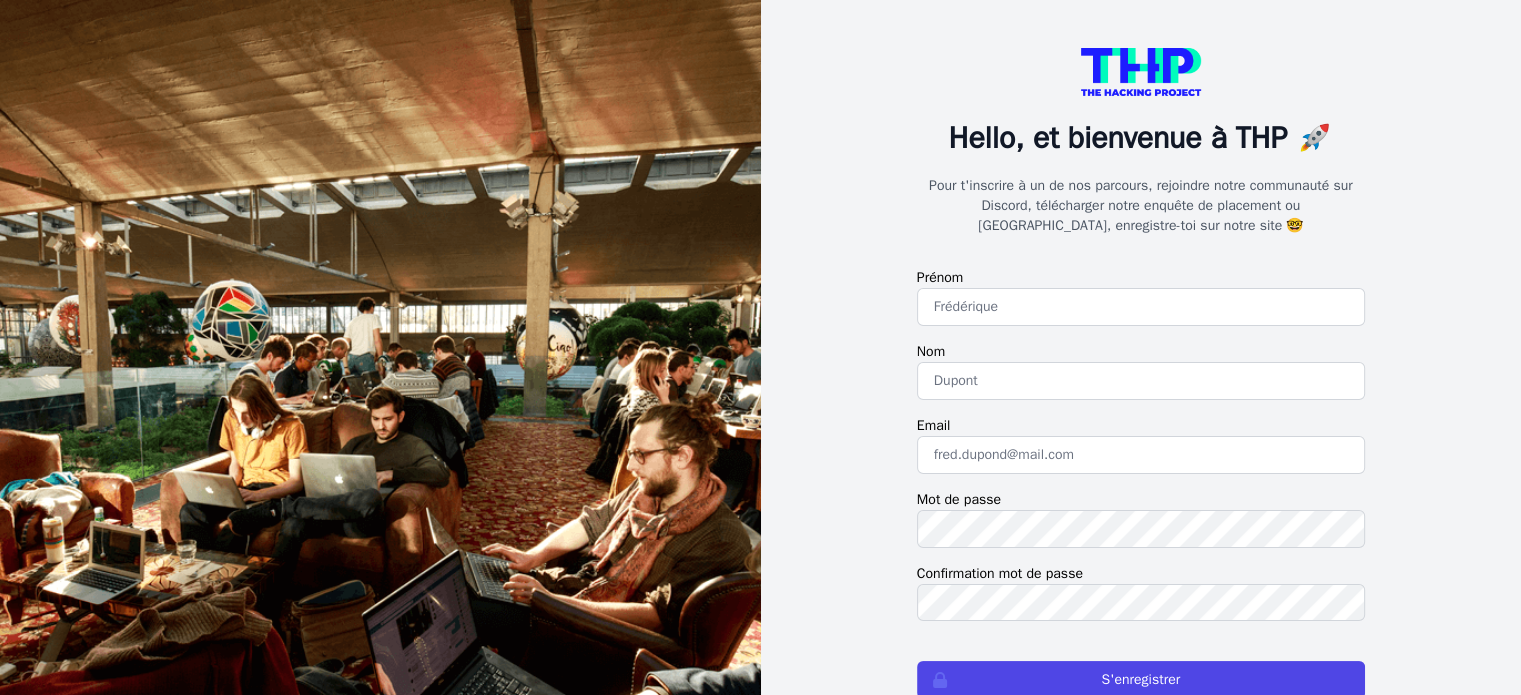 drag, startPoint x: 1535, startPoint y: 463, endPoint x: 1507, endPoint y: 338, distance: 128.09763 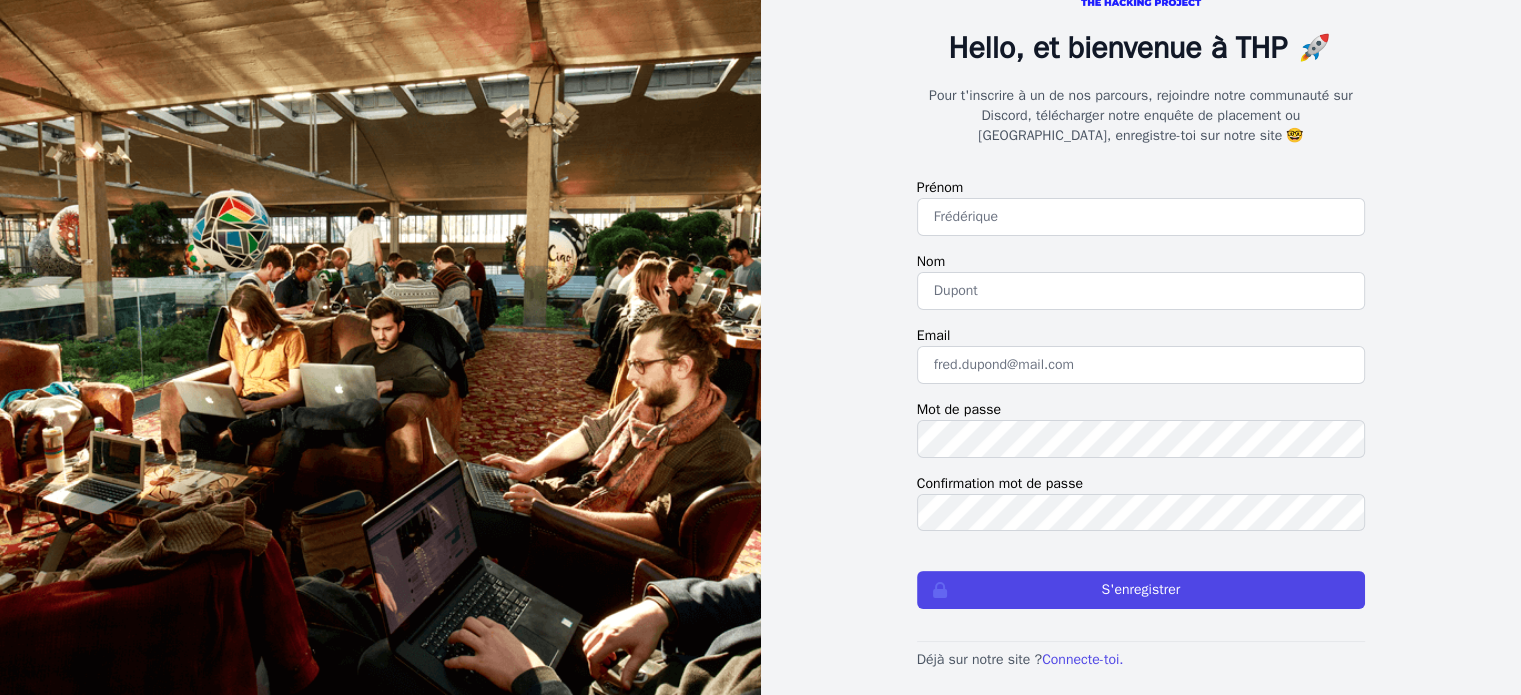 scroll, scrollTop: 111, scrollLeft: 0, axis: vertical 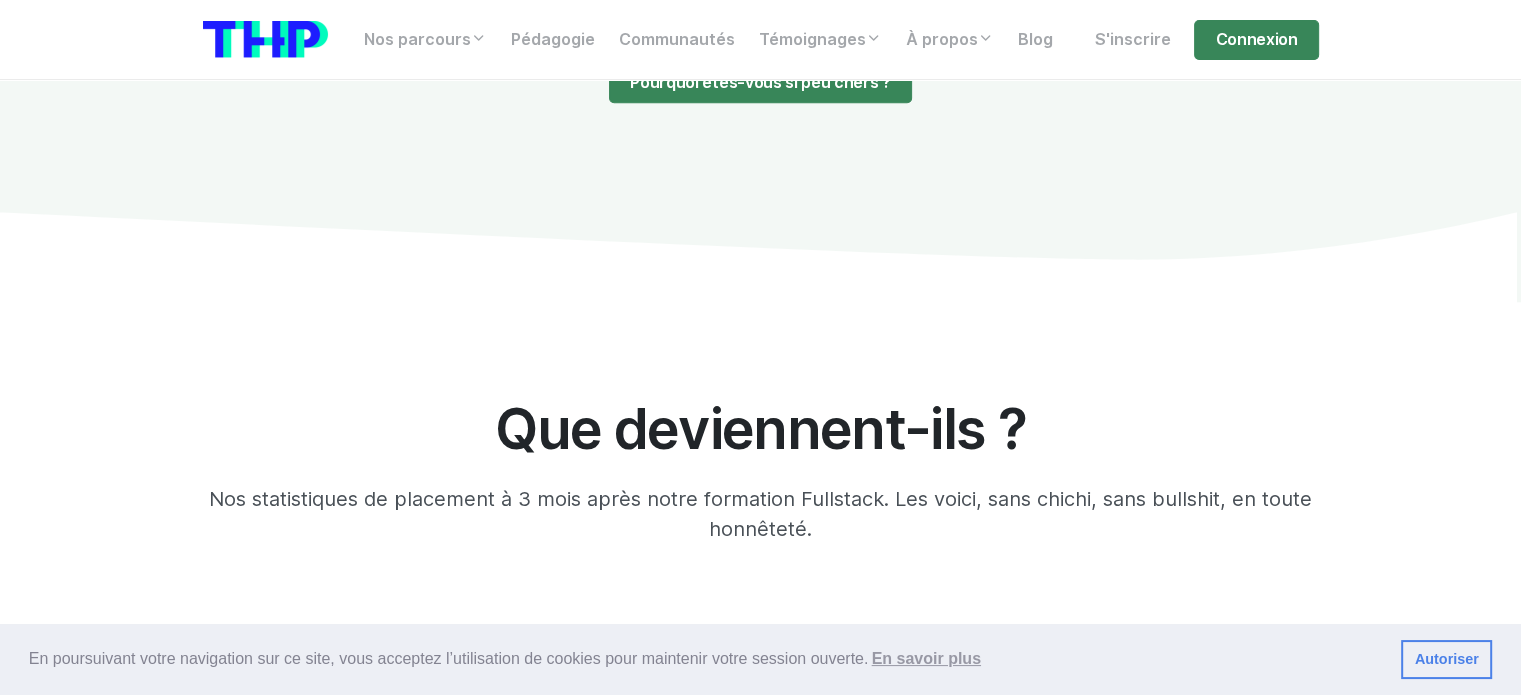 drag, startPoint x: 1535, startPoint y: 447, endPoint x: 1024, endPoint y: 675, distance: 559.55786 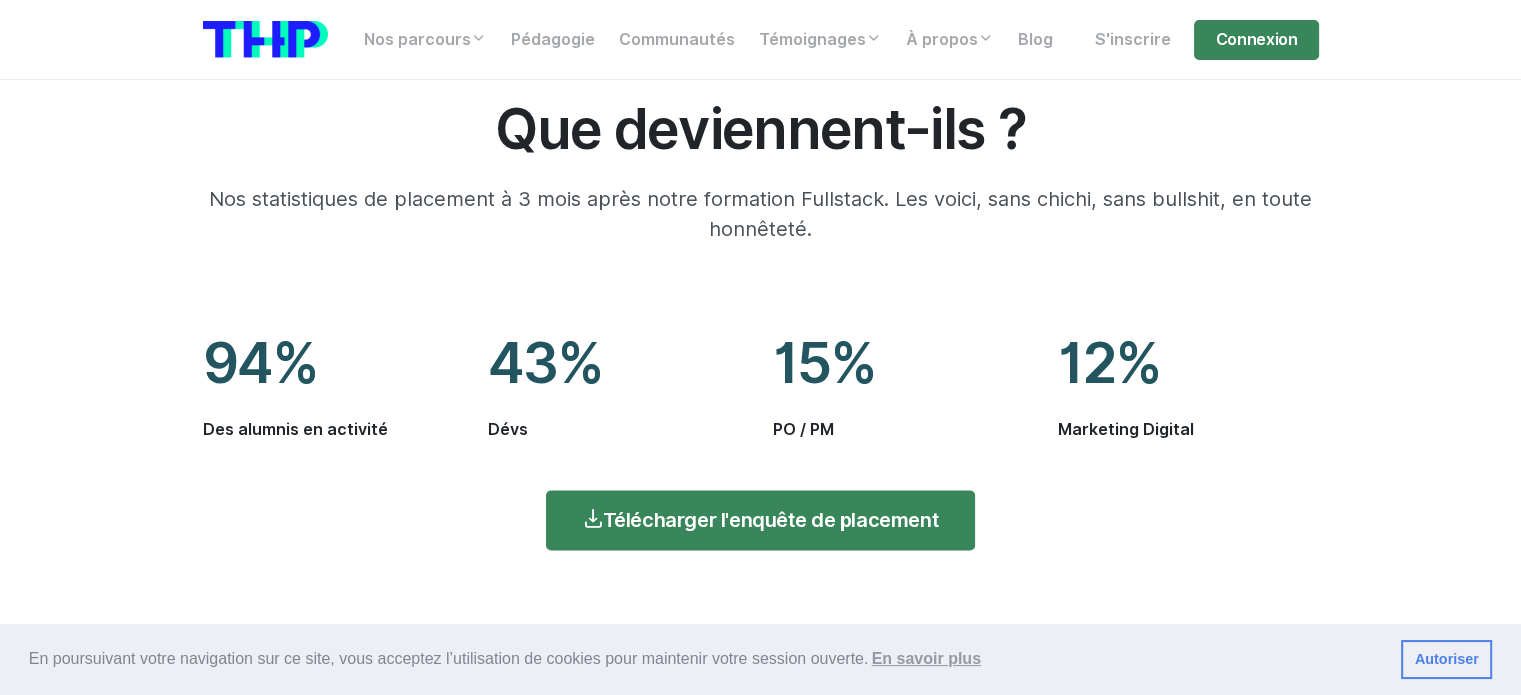 scroll, scrollTop: 2660, scrollLeft: 0, axis: vertical 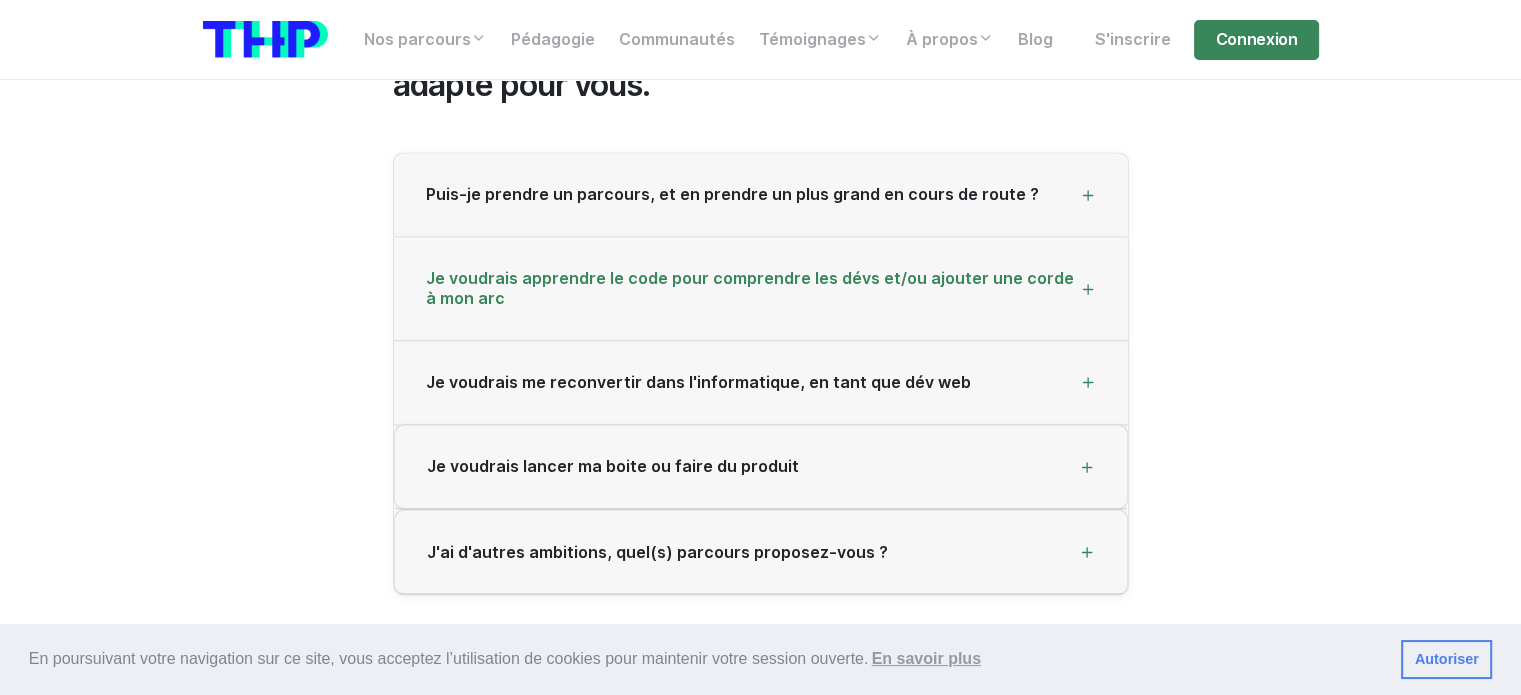 click on "Je voudrais apprendre le code pour comprendre les dévs et/ou ajouter une corde à mon arc" at bounding box center [753, 288] 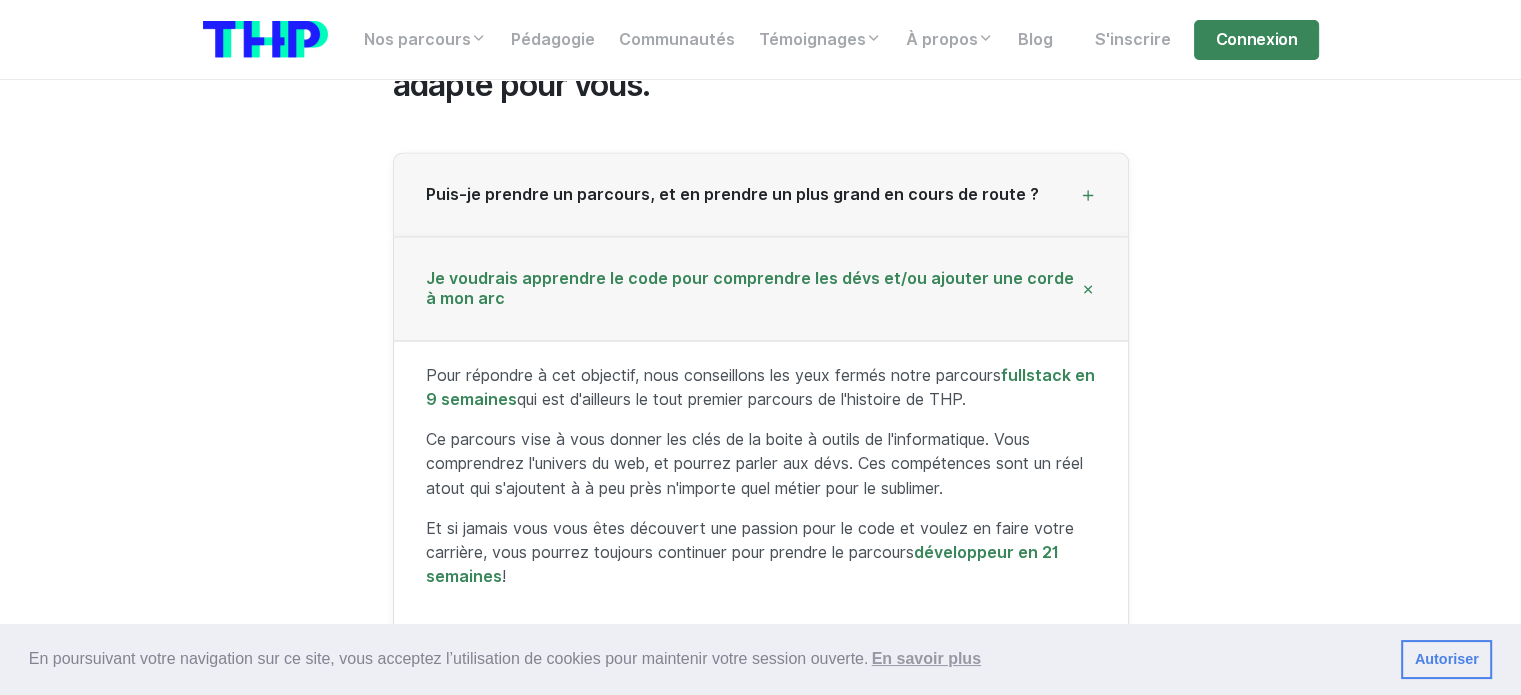 click on "Dites-nous qui vous êtes, on vous dira le parcours adapté pour vous.
Puis-je prendre un parcours, et en prendre un plus grand en cours de route ?
Tout à fait ! Beaucoup de gens font par exemple : le parcours
d'introduction en 3 semaines
pour tester la méthodologie THP, puis décident de prendre le parcours
développeur en 21 semaines
à la suite.
Sachez que si vous faites comme ça, le prix total sera plus cher. Vous payez un peu plus cher la flexibilité, en quelque sorte.
Je voudrais apprendre le code pour comprendre les dévs et/ou ajouter une corde à mon arc
Pour répondre à cet objectif, nous conseillons les yeux fermés notre parcours
fullstack en 9 semaines
qui est d'ailleurs le tout premier parcours de l'histoire de THP.
Et si jamais vous vous êtes découvert une passion pour le code et voulez en faire votre carrière, vous pourrez toujours continuer pour prendre le parcours
développeur en 21 semaines
!" at bounding box center (761, 436) 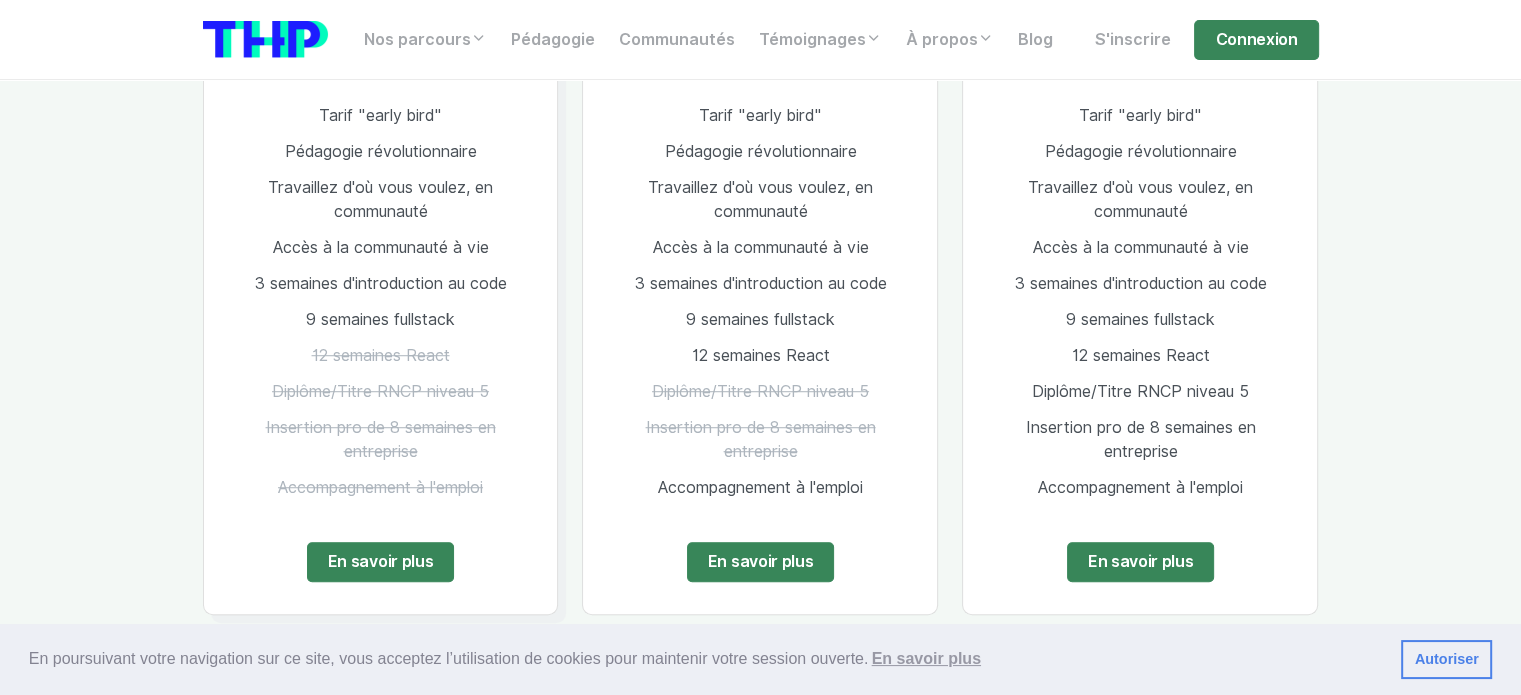 scroll, scrollTop: 1270, scrollLeft: 0, axis: vertical 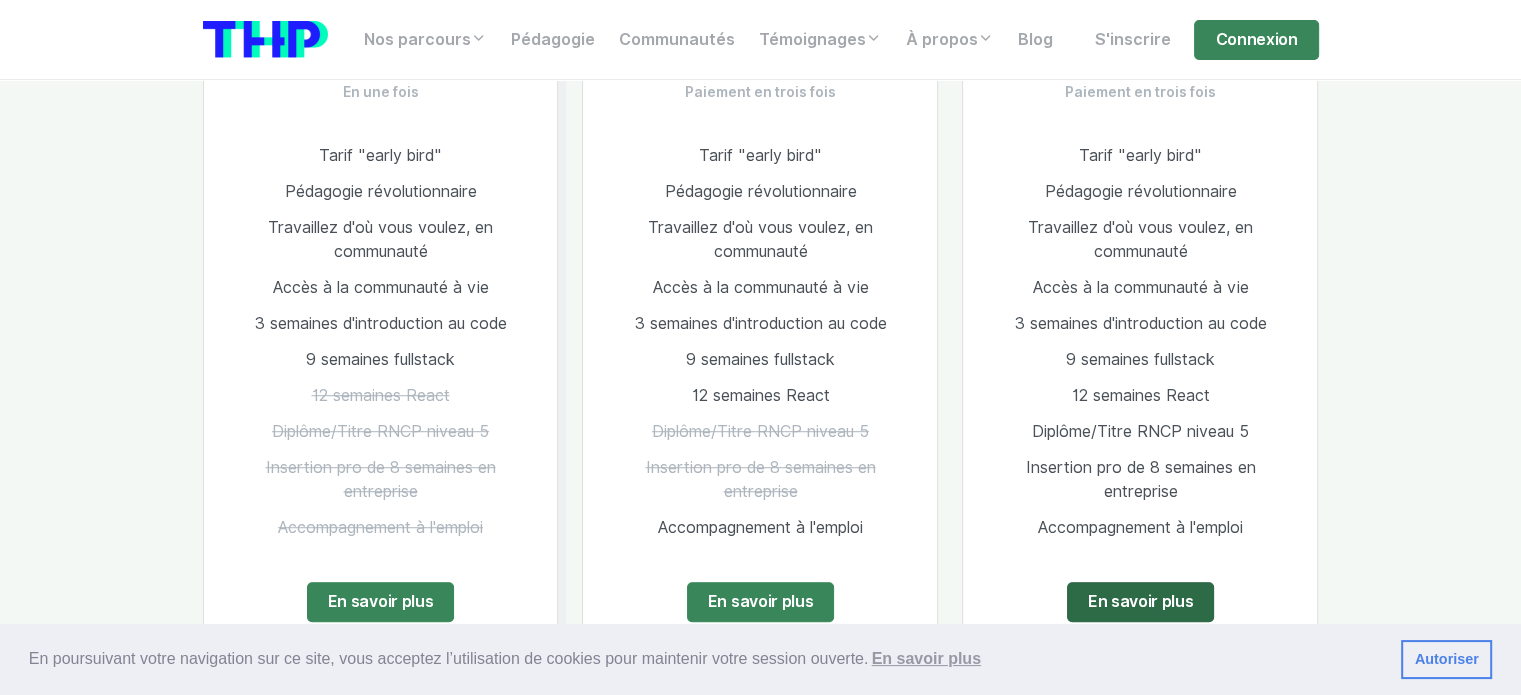 click on "En savoir plus" at bounding box center [1141, 602] 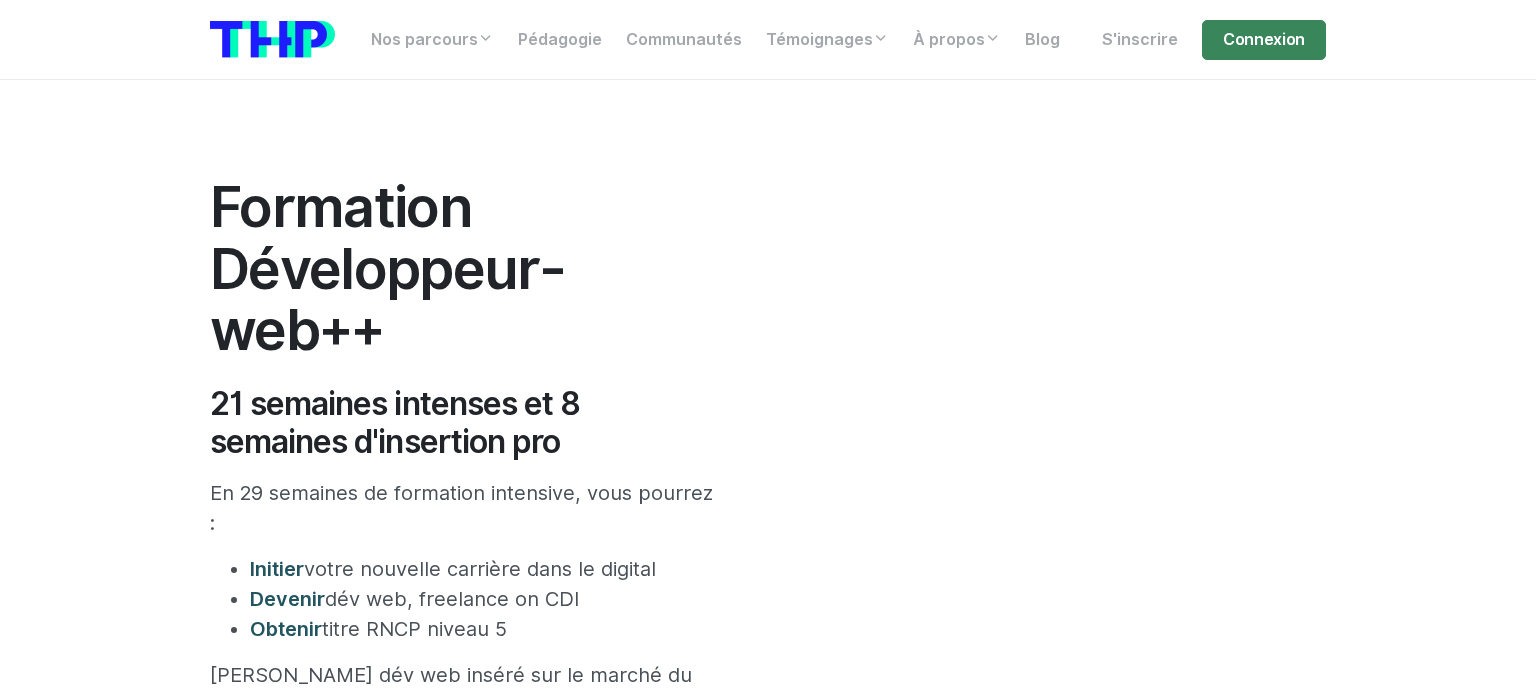 scroll, scrollTop: 0, scrollLeft: 0, axis: both 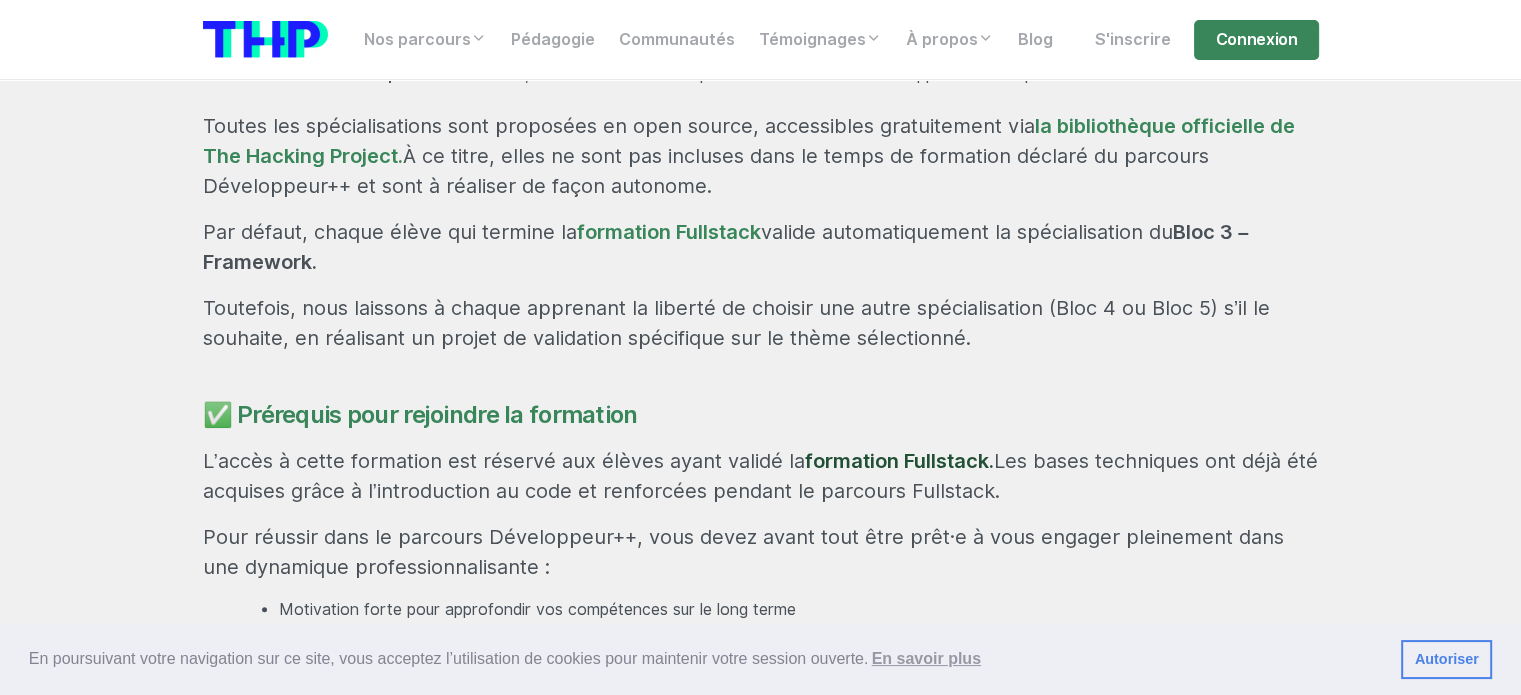 click on "formation Fullstack." at bounding box center [899, 461] 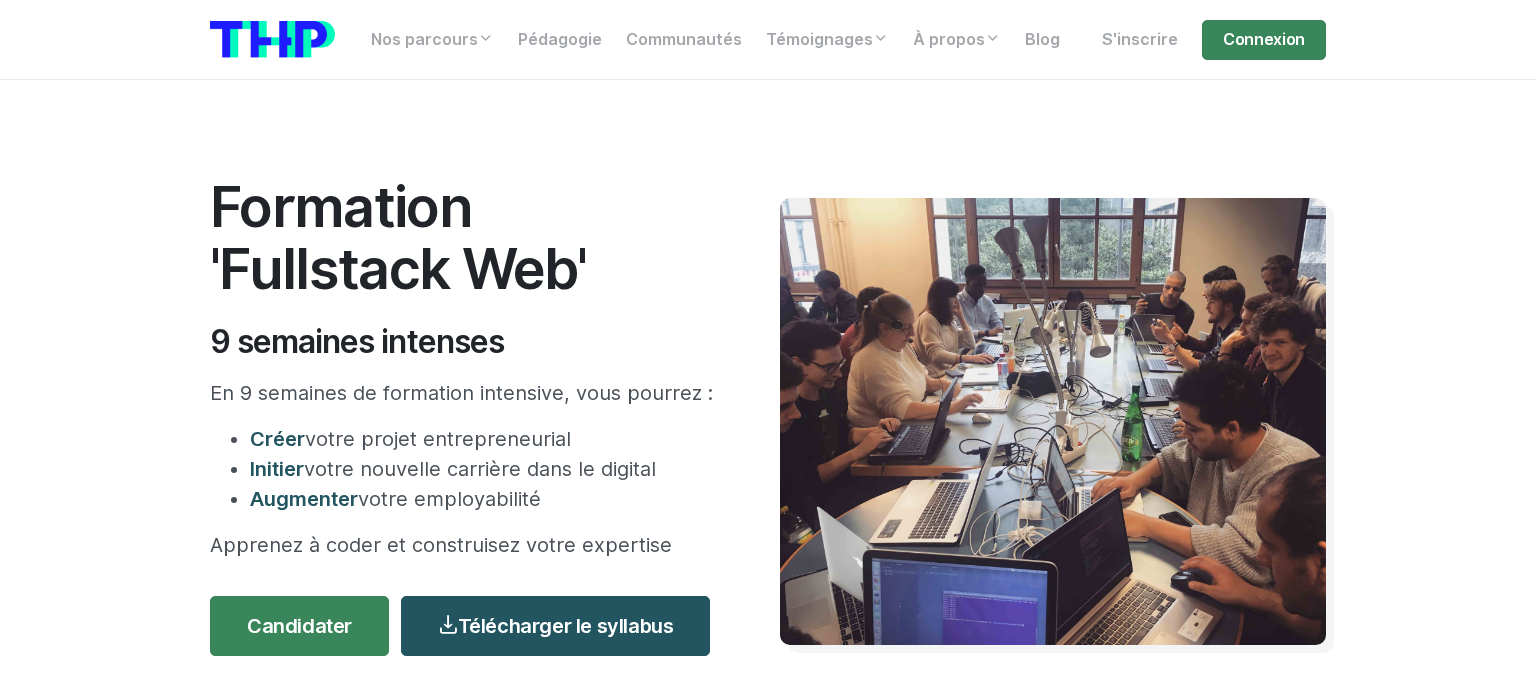 scroll, scrollTop: 0, scrollLeft: 0, axis: both 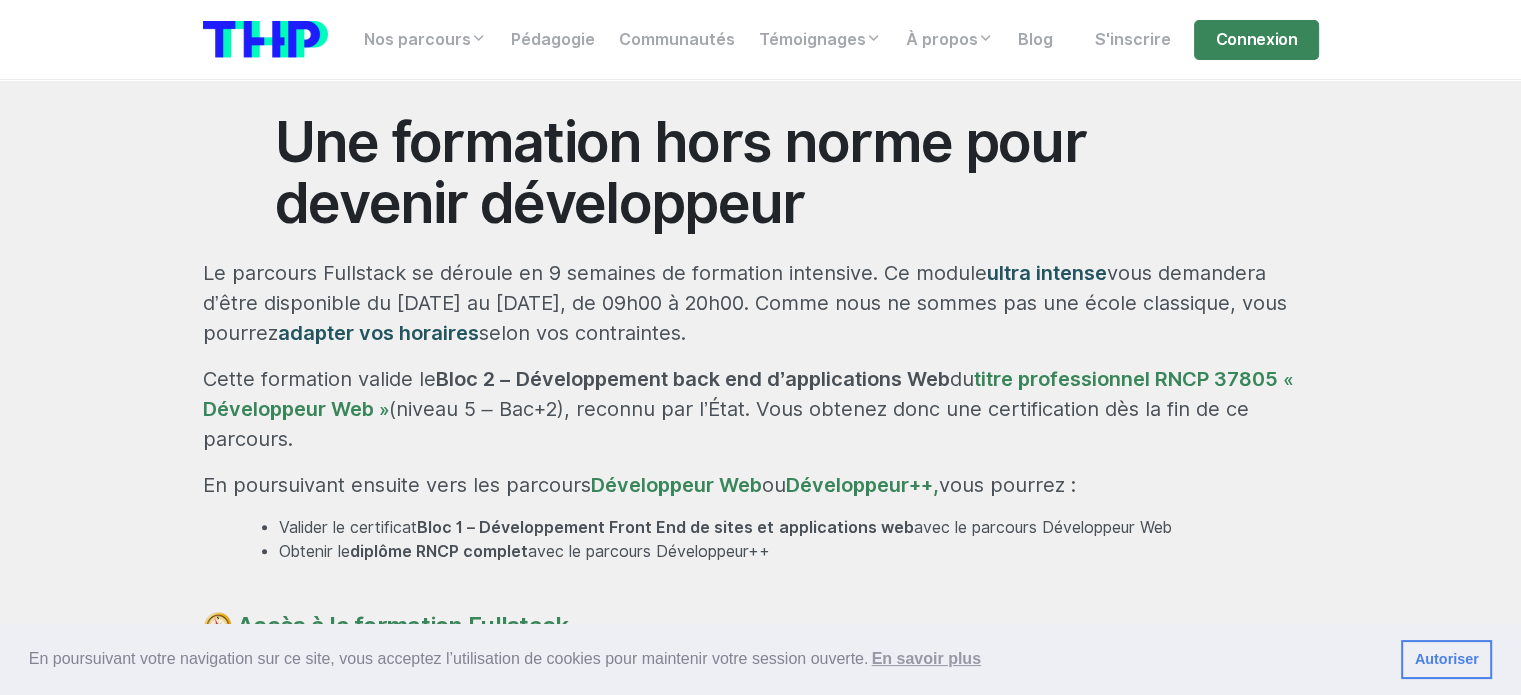 click on "Cette formation valide le
Bloc 2 – Développement back end d’applications Web
du
titre professionnel RNCP 37805 « Développeur Web »
(niveau 5 – Bac+2), reconnu par l’État. Vous obtenez donc une certification dès la fin de ce parcours." at bounding box center [761, 409] 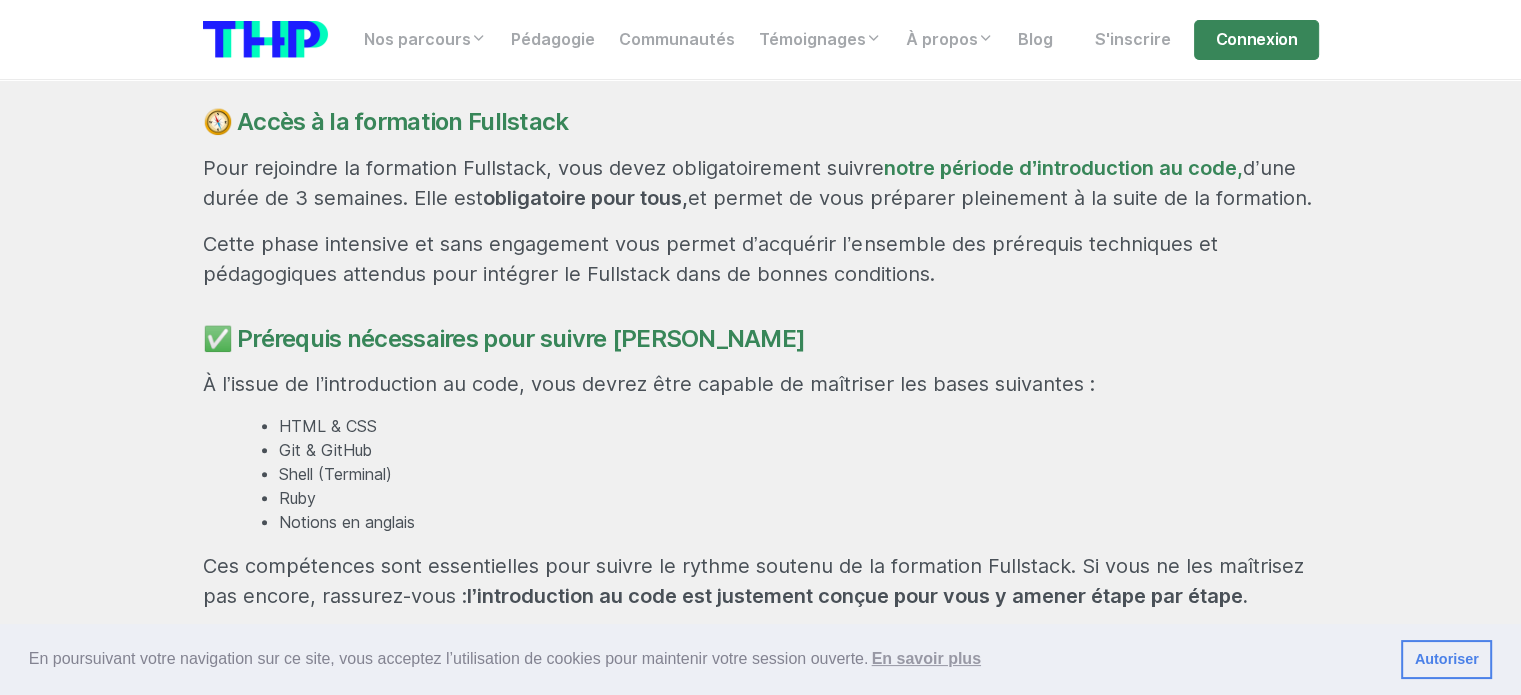 scroll, scrollTop: 1360, scrollLeft: 0, axis: vertical 